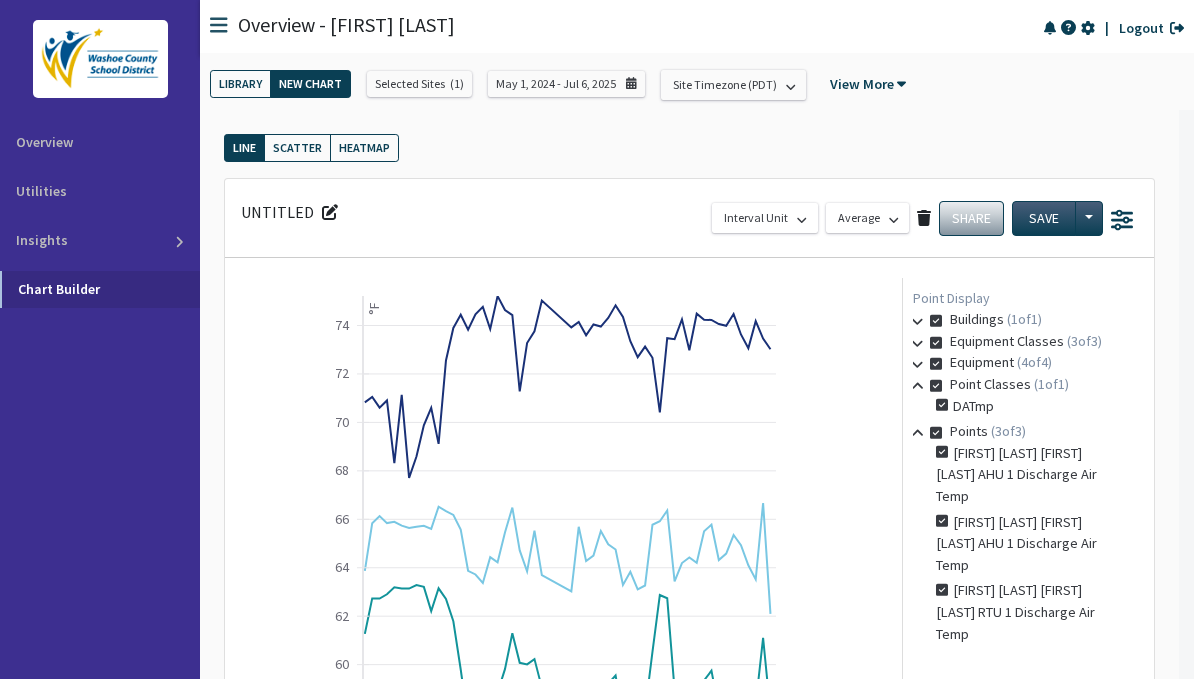 scroll, scrollTop: 0, scrollLeft: 0, axis: both 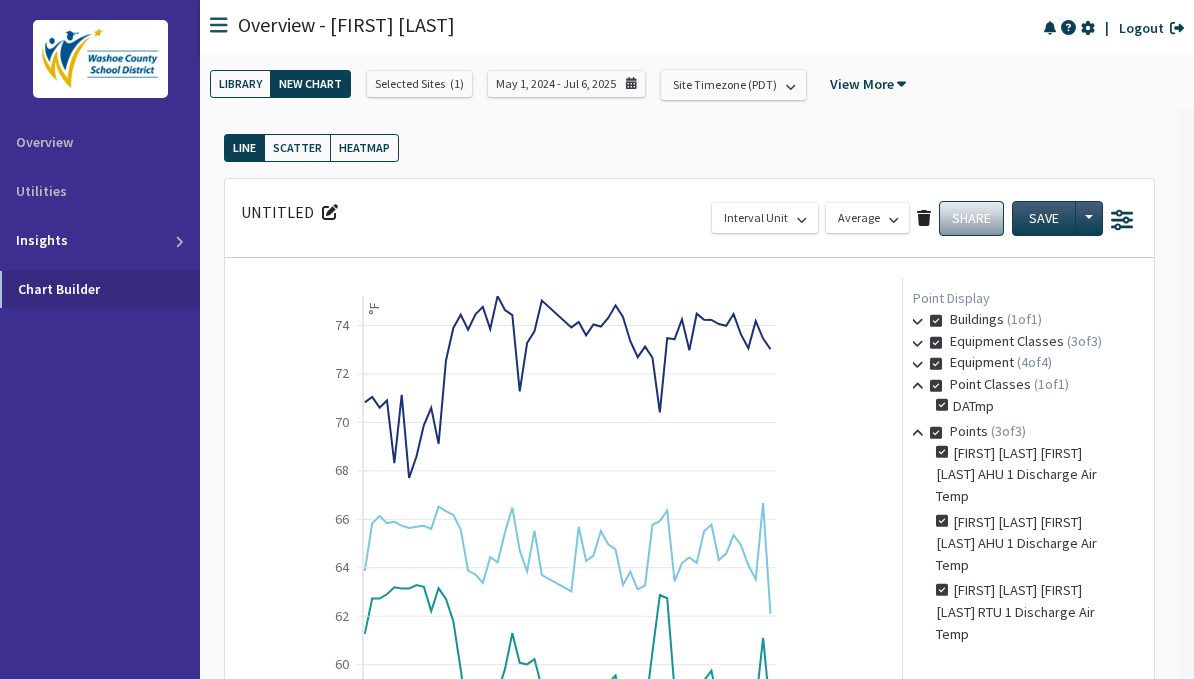 click on "Insights" at bounding box center (100, 240) 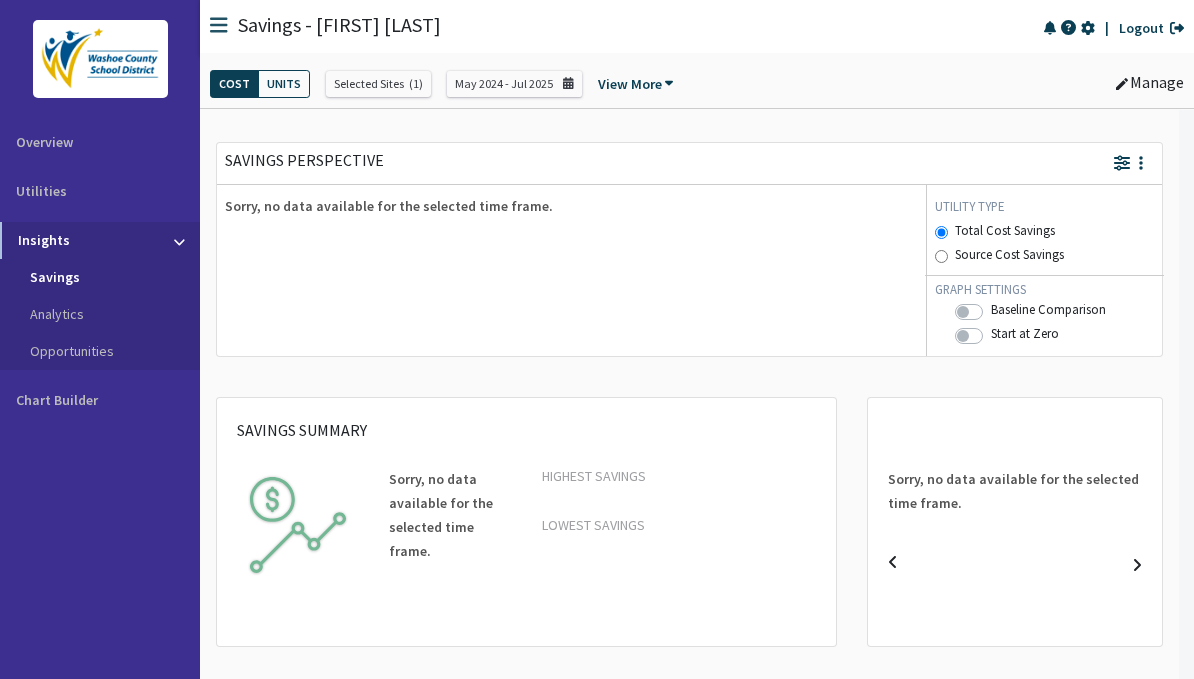 click on "Opportunities" at bounding box center (100, 351) 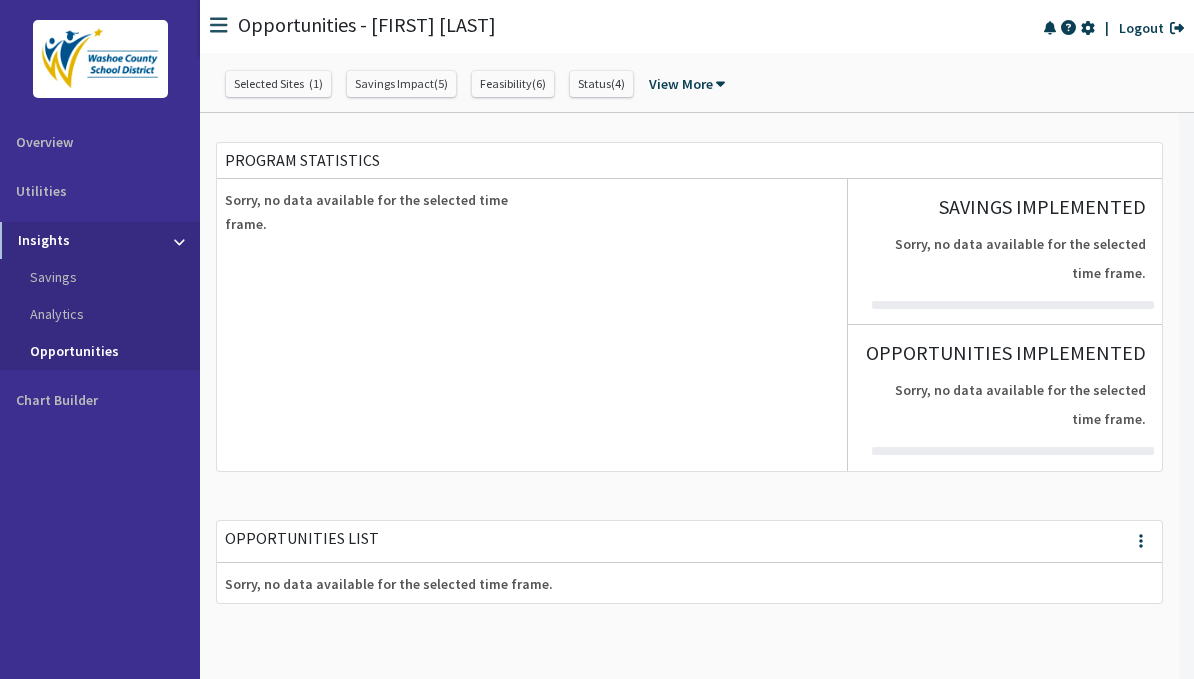 click at bounding box center (1087, 28) 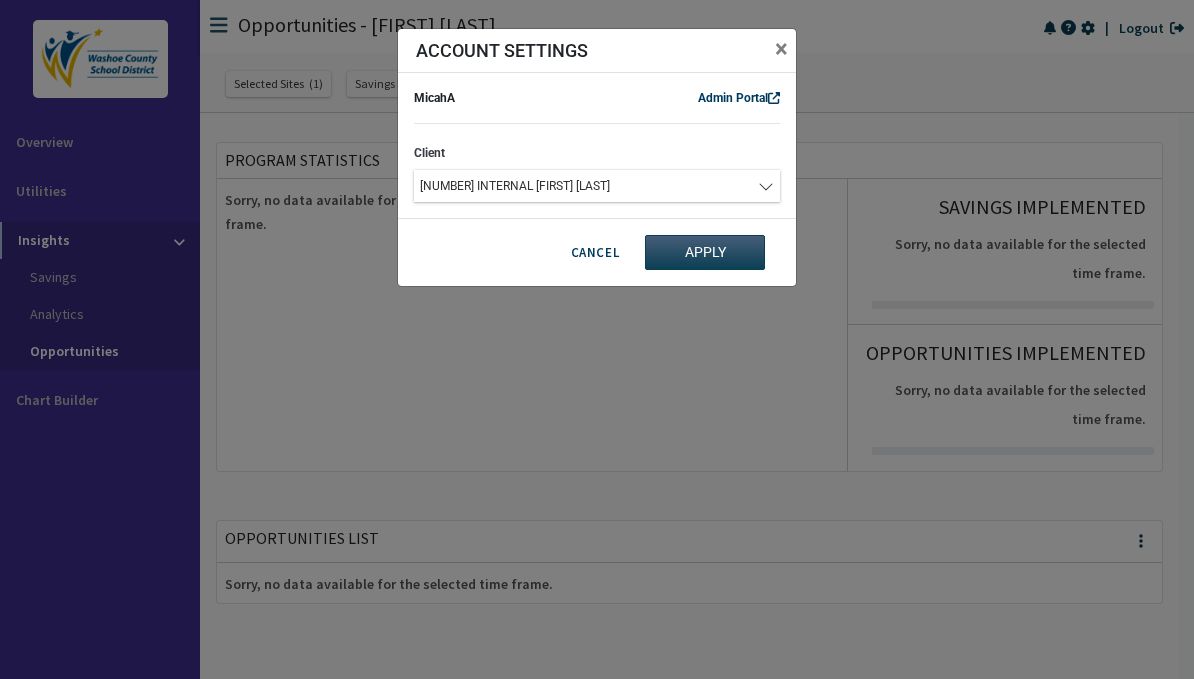click on "Admin Portal" at bounding box center [739, 98] 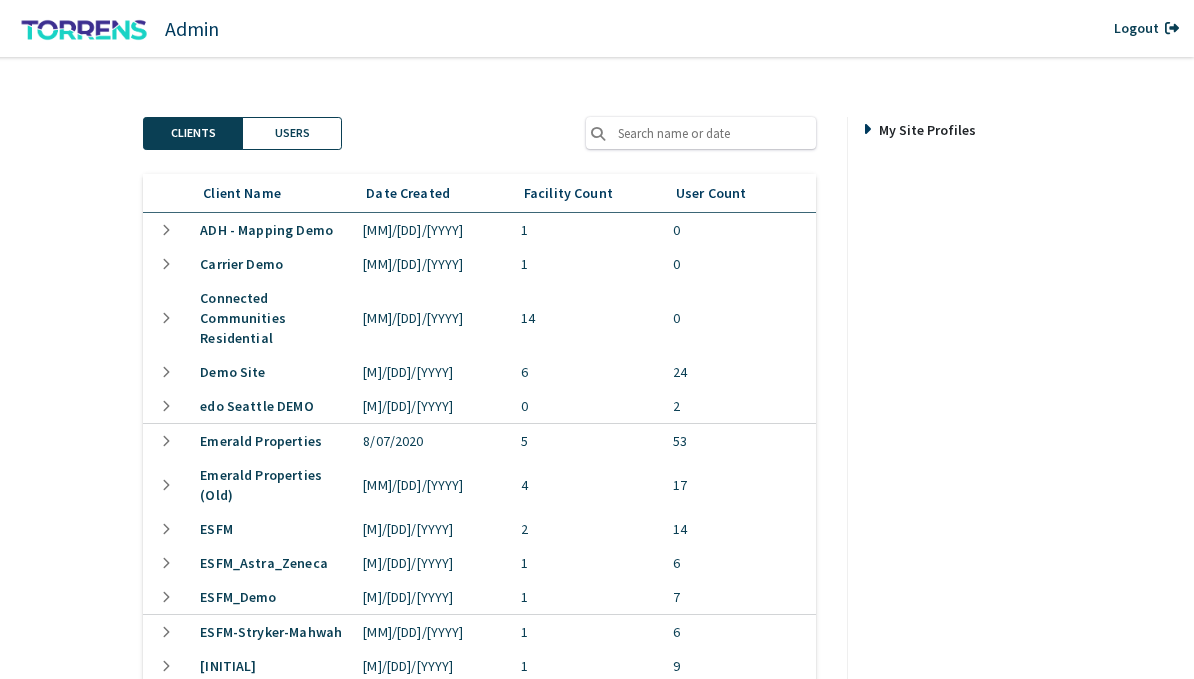 click at bounding box center (701, 133) 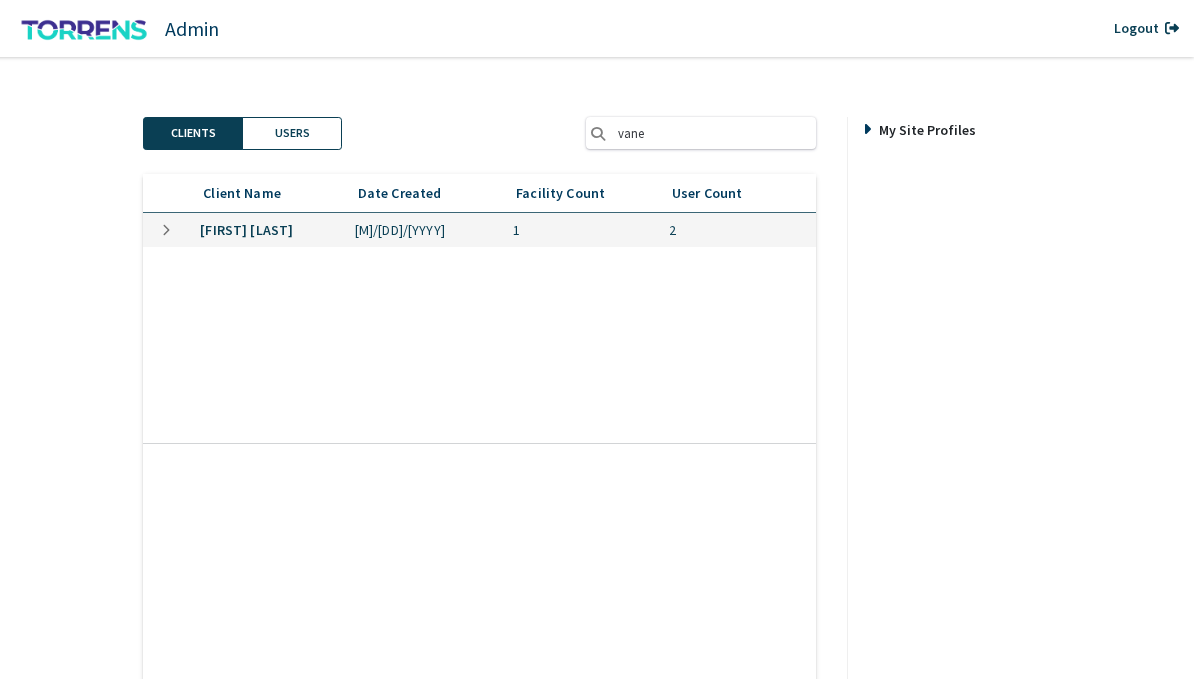 type on "vane" 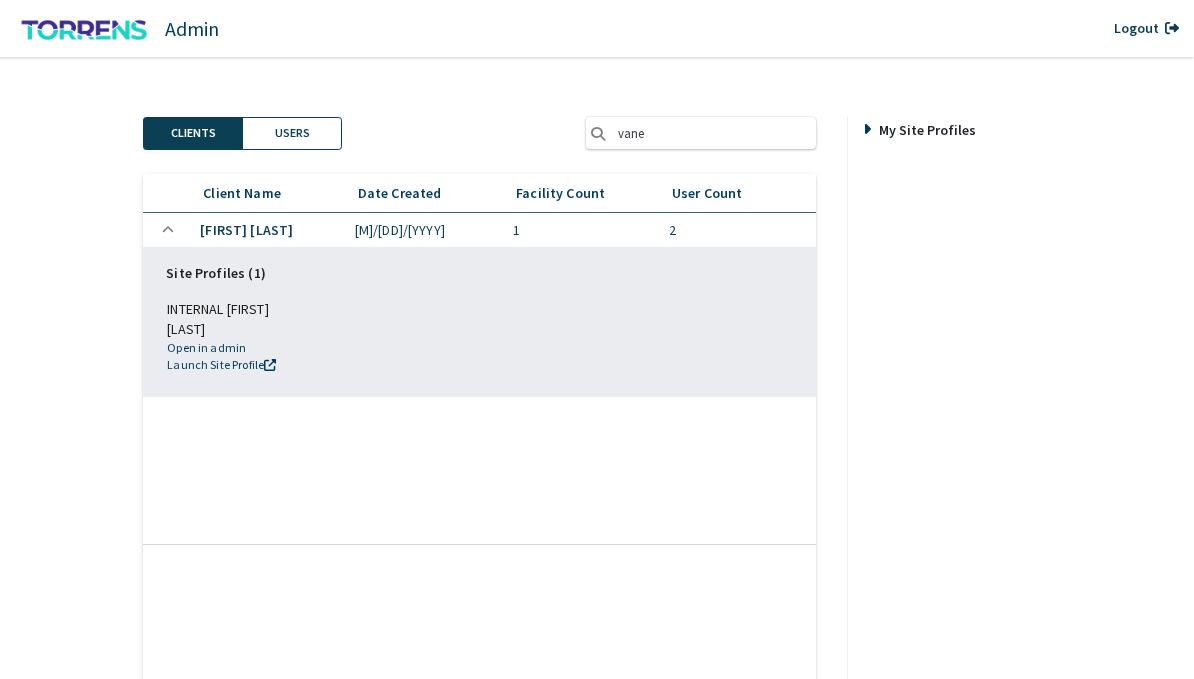 click on "Open in admin" at bounding box center (227, 347) 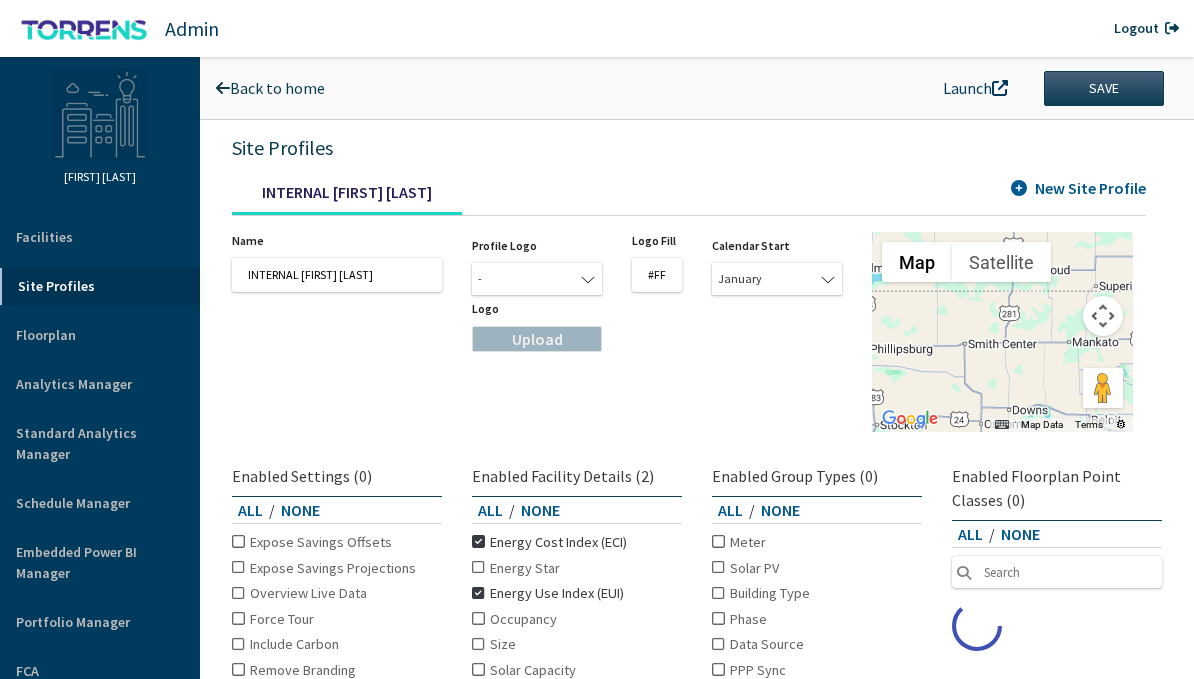 click on "Upload" at bounding box center [537, 339] 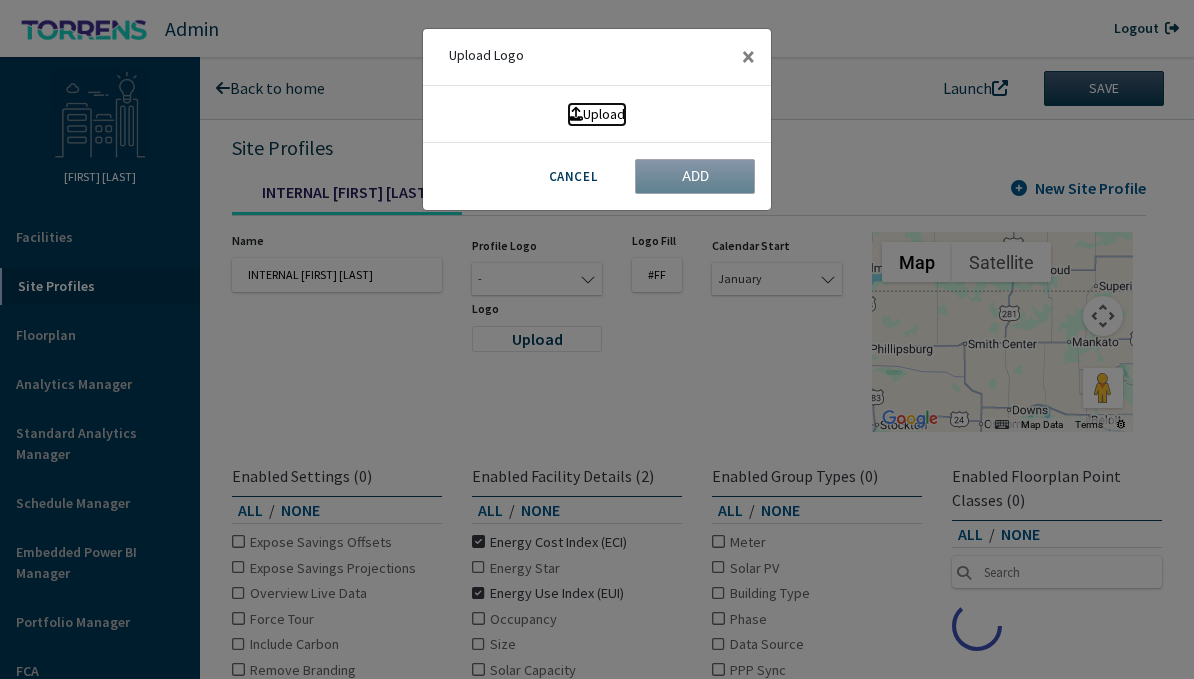 click on "Upload" at bounding box center [597, 114] 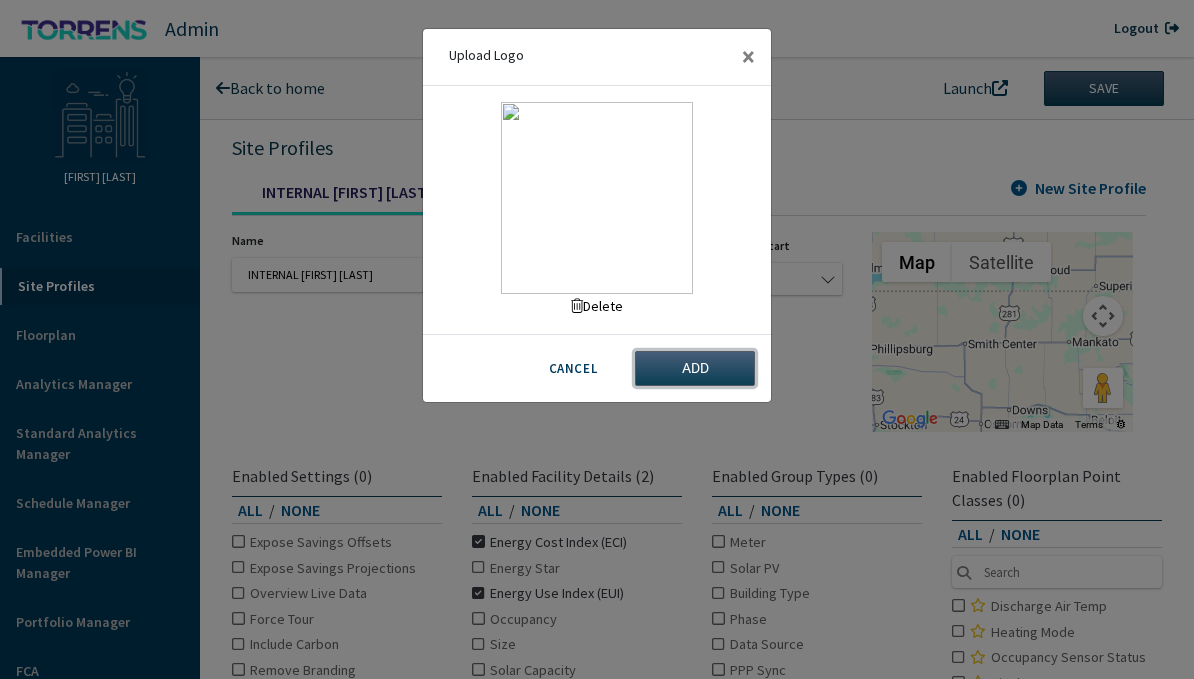 click on "Add" at bounding box center [695, 368] 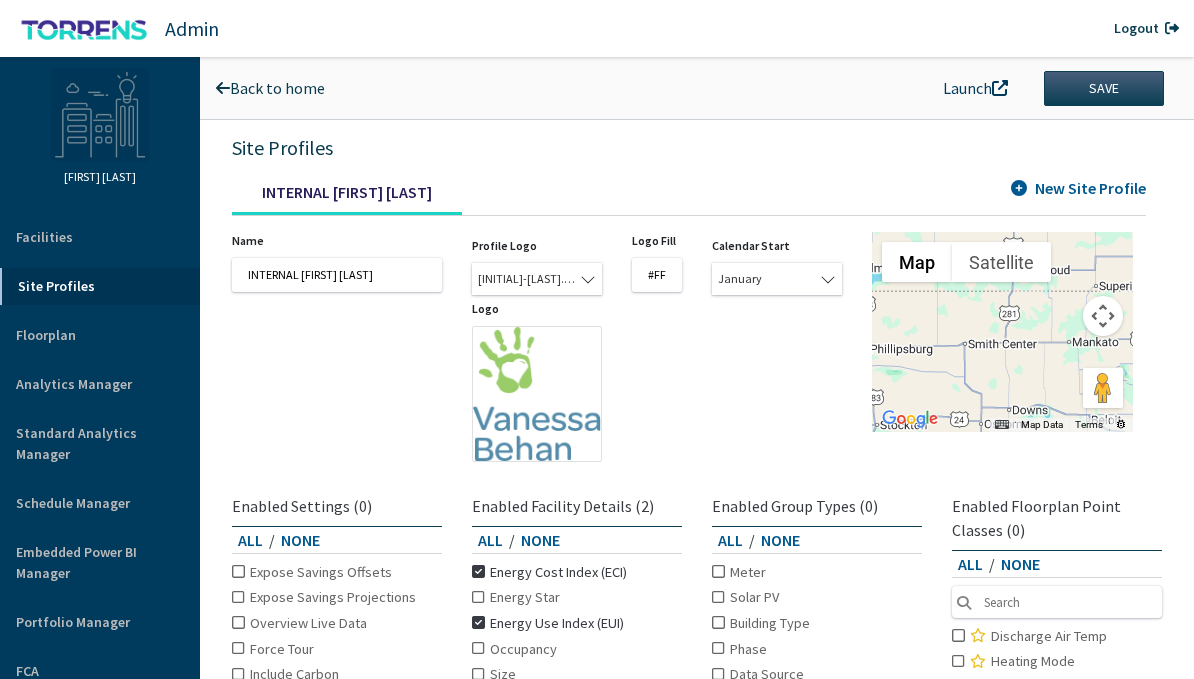 click on "Back to home Launch  Save" at bounding box center [697, 88] 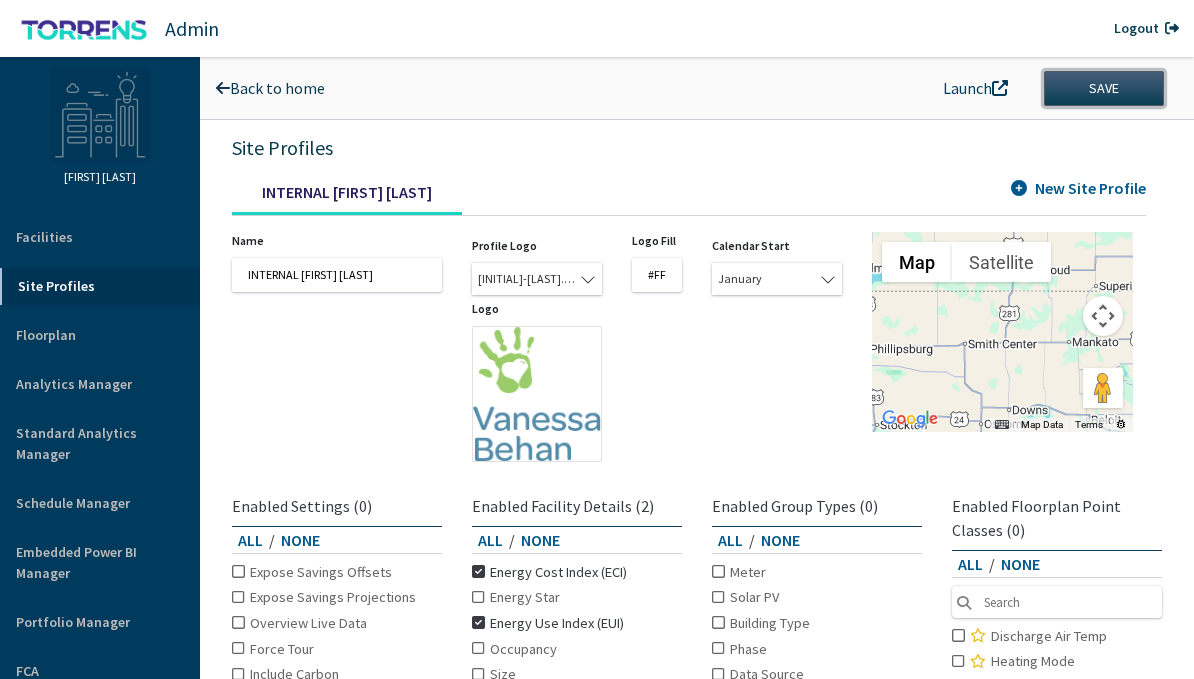 click on "Save" at bounding box center (1104, 88) 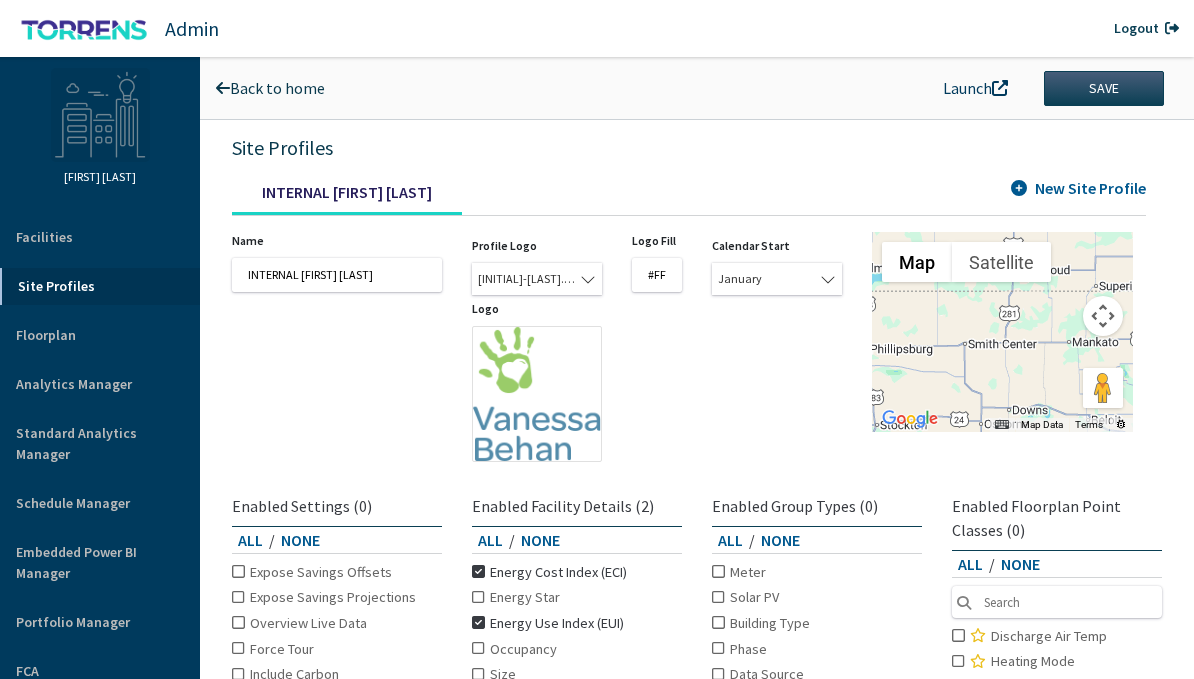 click on "Name INTERNAL [FIRST] [LAST]" at bounding box center [337, 347] 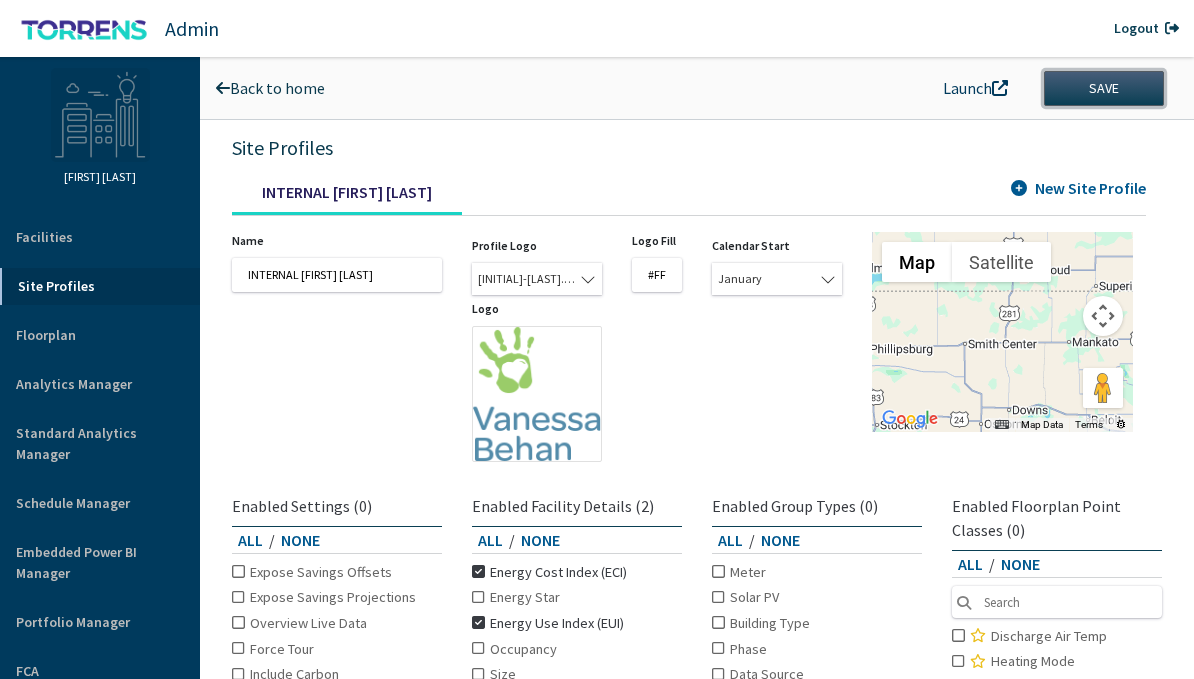 click on "Save" at bounding box center (1104, 88) 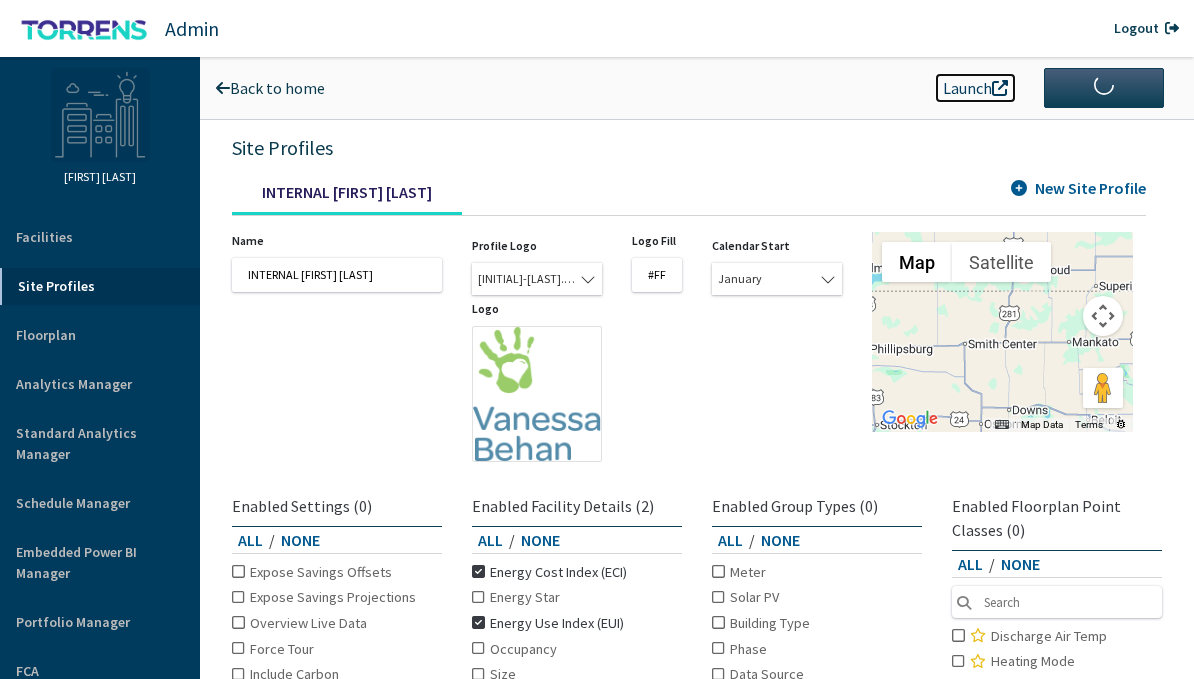 click on "Launch" at bounding box center (975, 88) 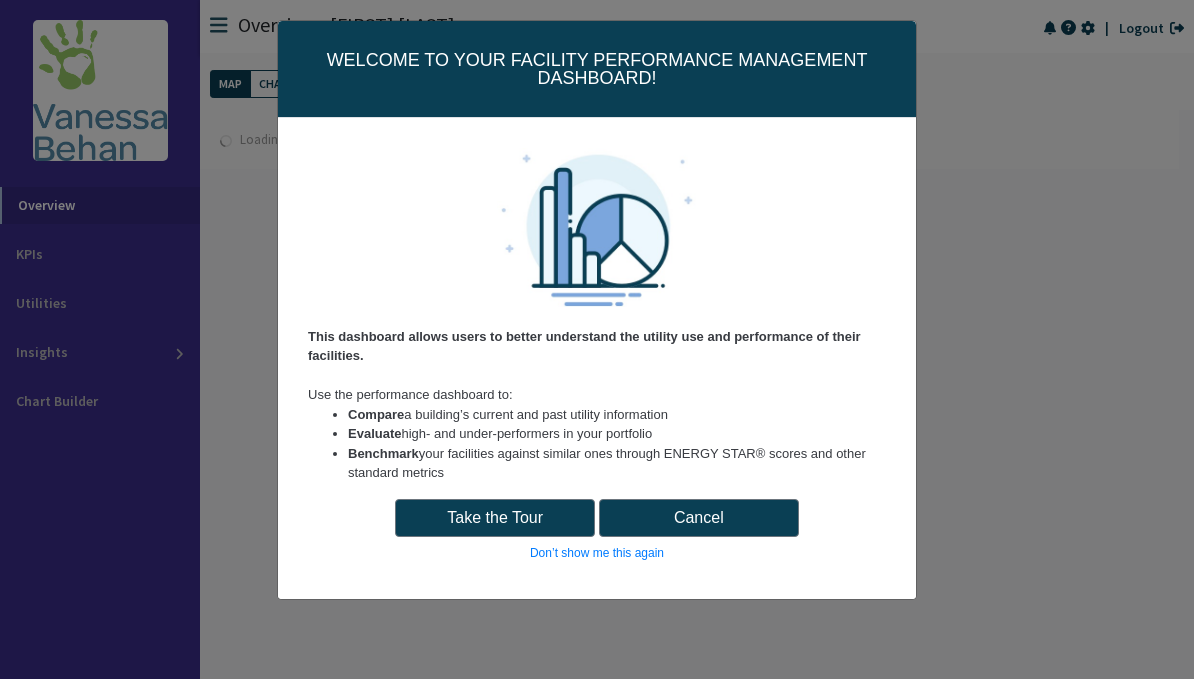 scroll, scrollTop: 0, scrollLeft: 0, axis: both 